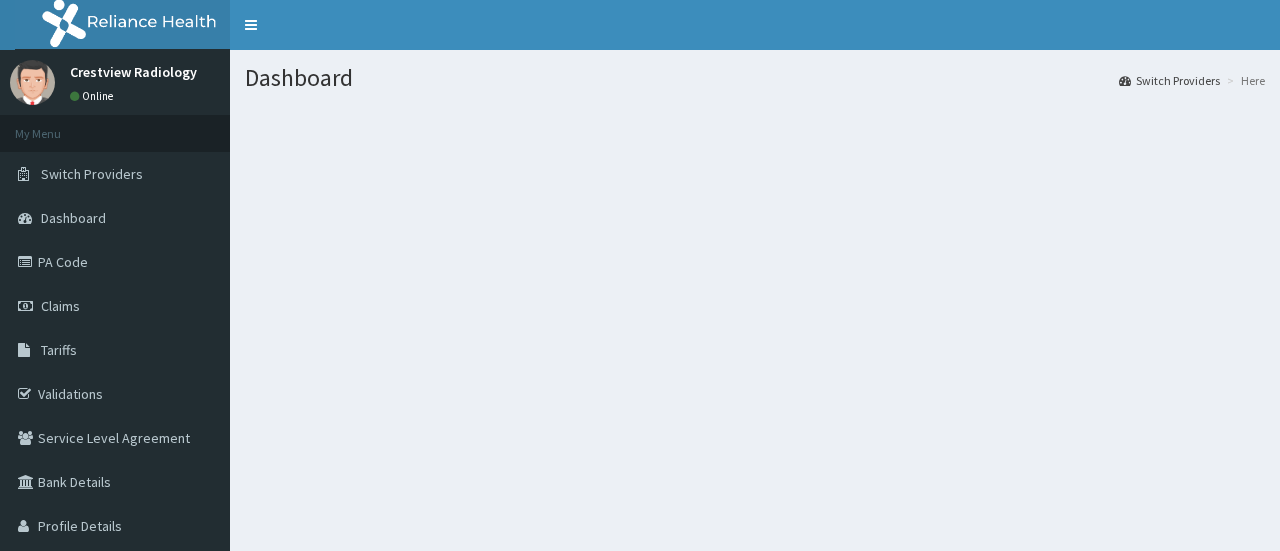 scroll, scrollTop: 0, scrollLeft: 0, axis: both 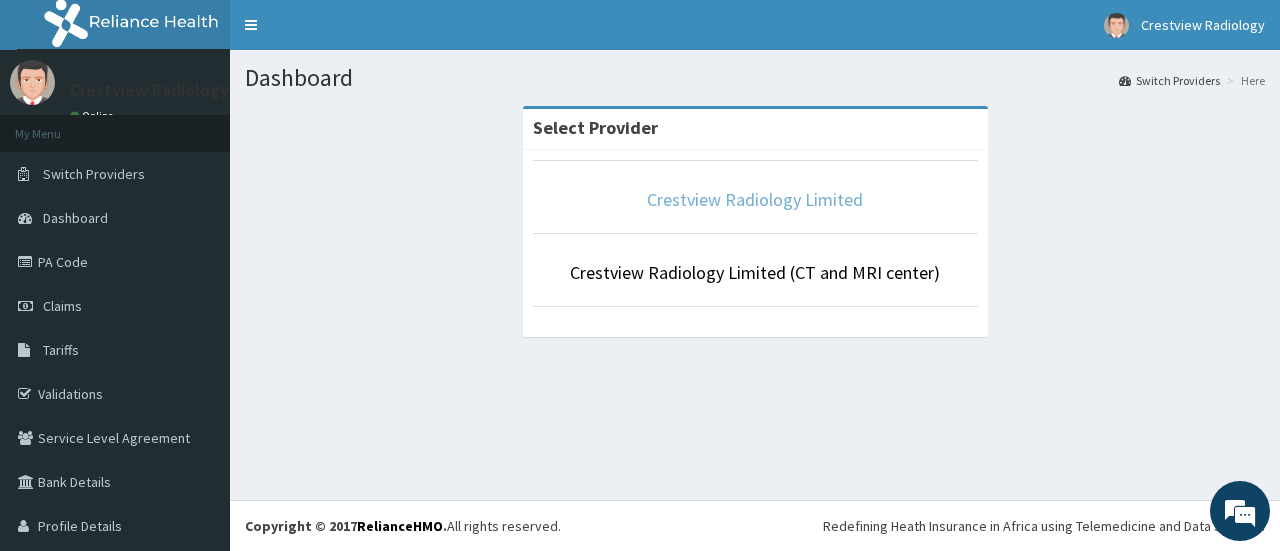 click on "Crestview Radiology Limited" at bounding box center [755, 199] 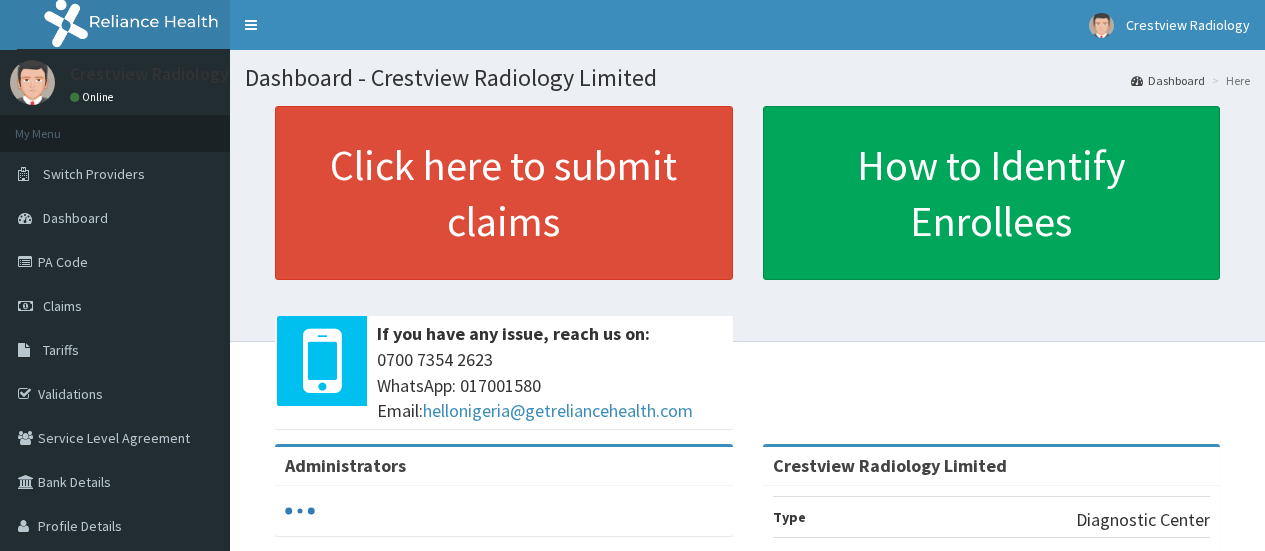 scroll, scrollTop: 0, scrollLeft: 0, axis: both 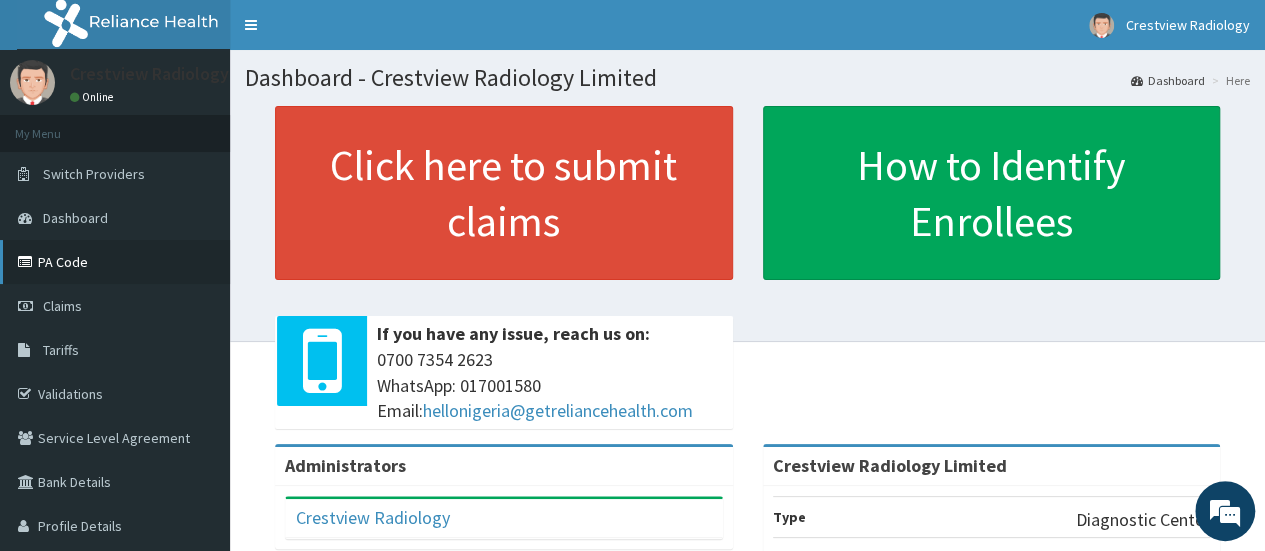 click on "PA Code" at bounding box center [115, 262] 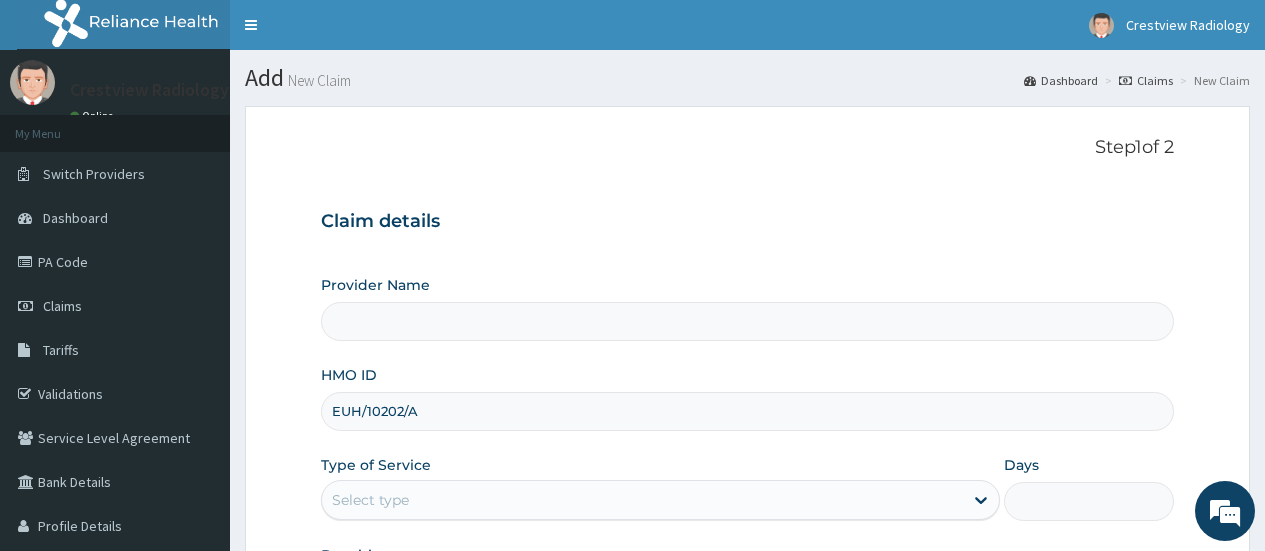 type on "Crestview Radiology Limited" 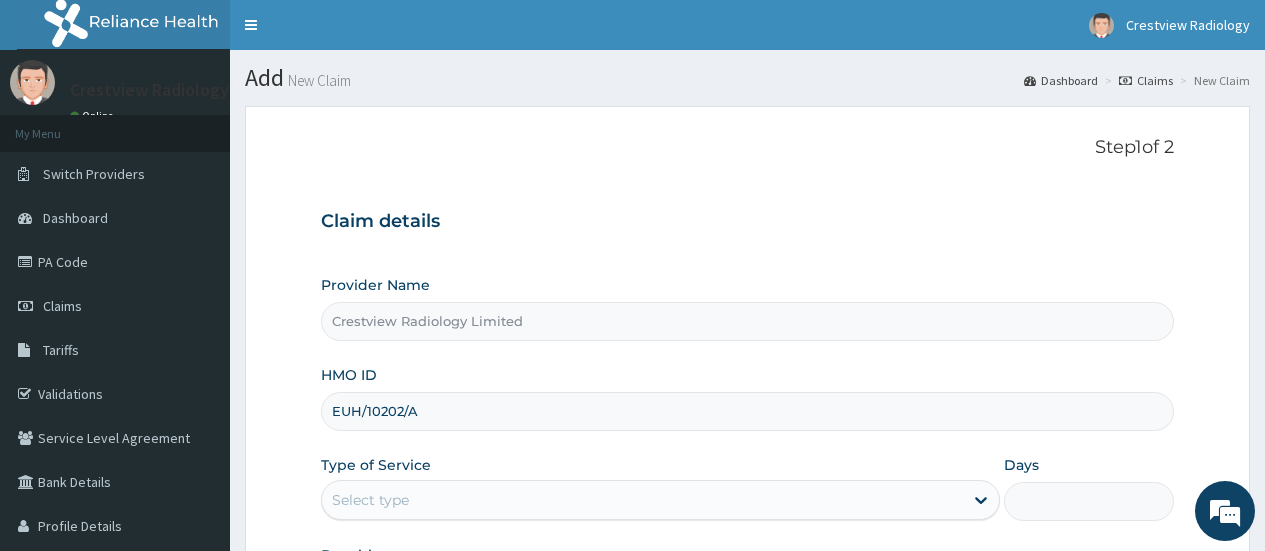 scroll, scrollTop: 101, scrollLeft: 0, axis: vertical 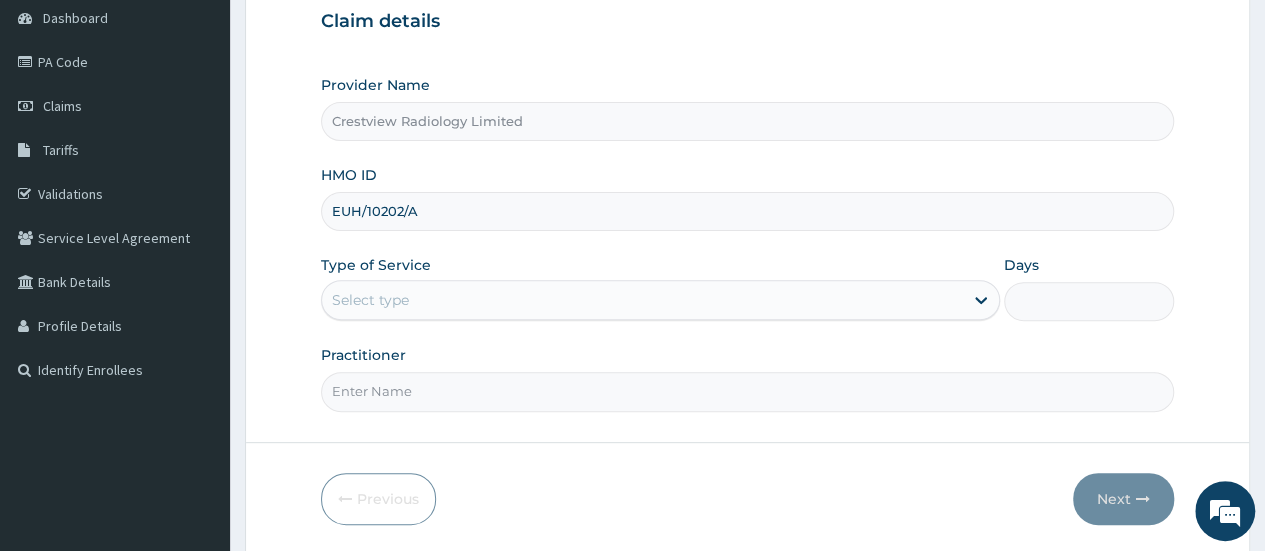 type on "EUH/10202/A" 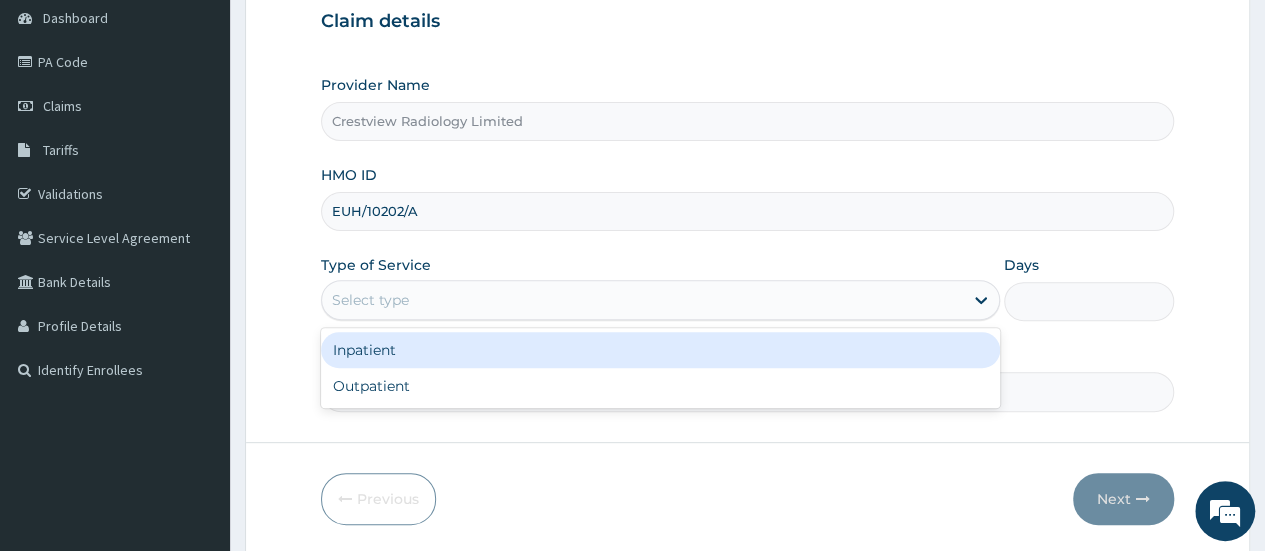click on "Select type" at bounding box center [660, 300] 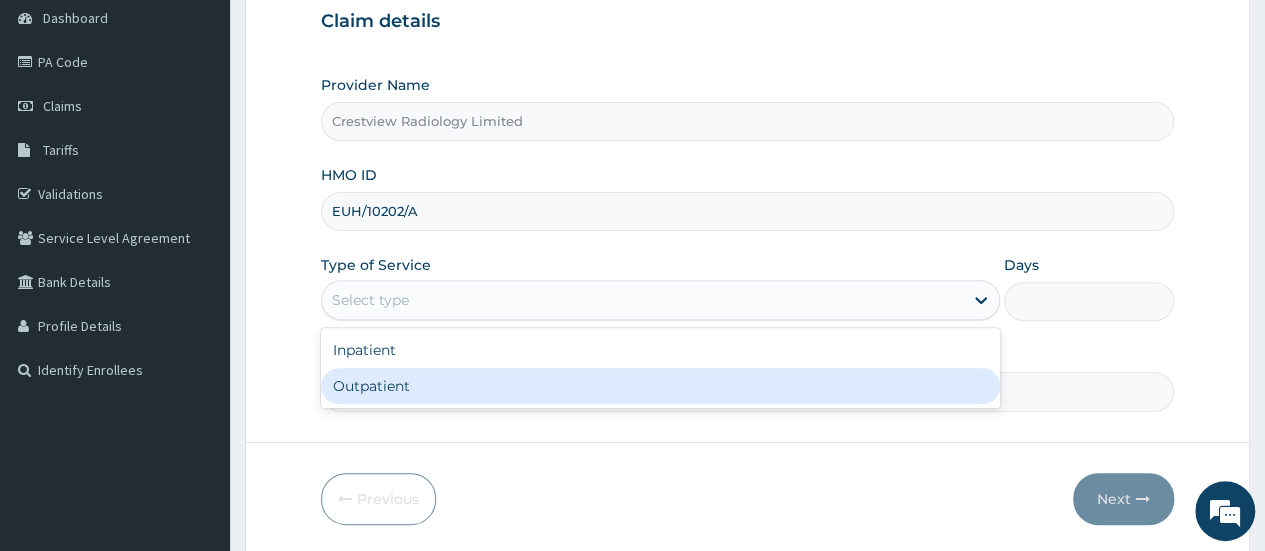 click on "Outpatient" at bounding box center [660, 386] 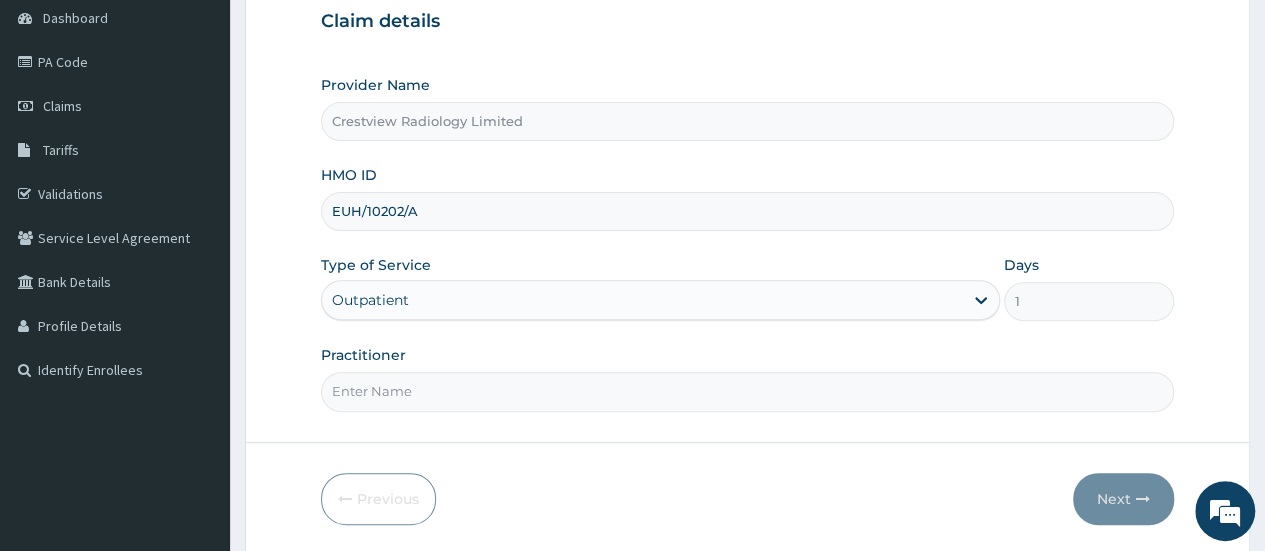 click on "Practitioner" at bounding box center (747, 391) 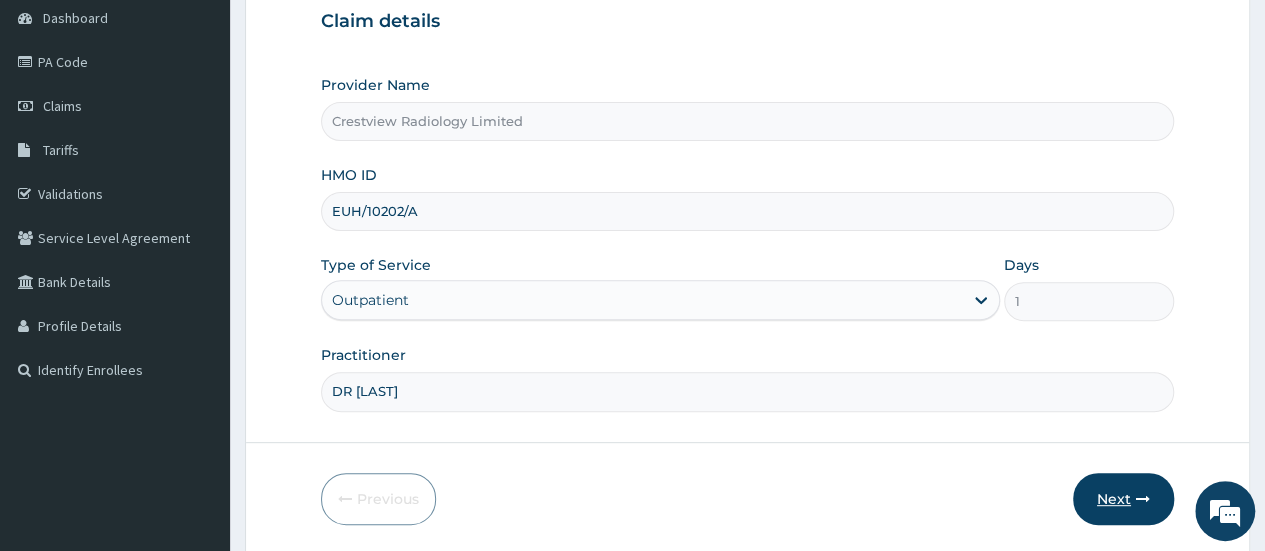 click on "Next" at bounding box center (1123, 499) 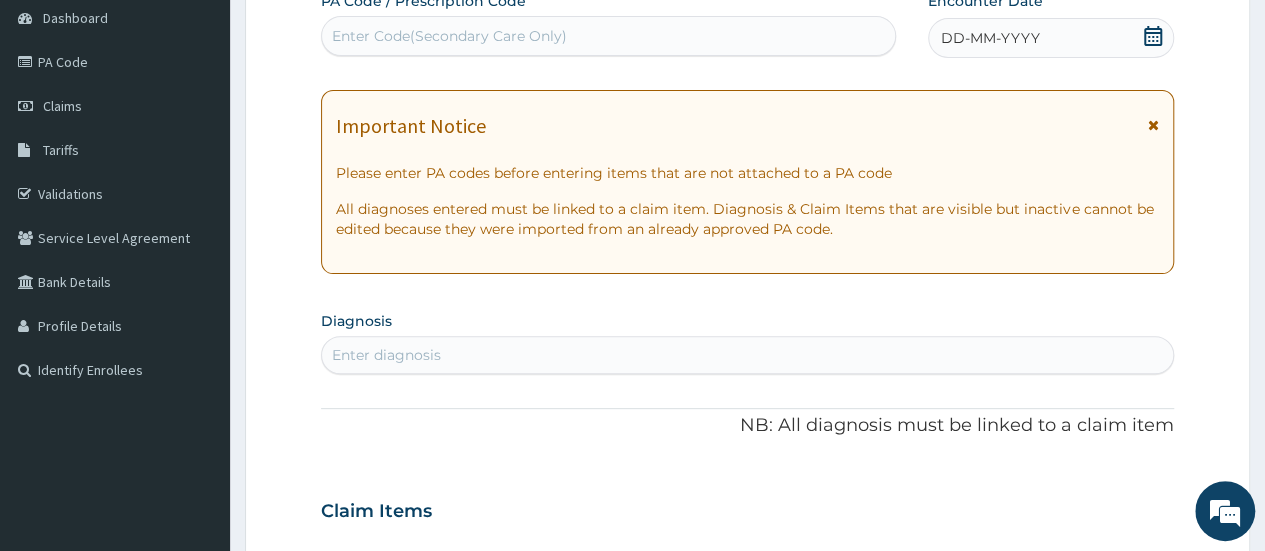 scroll, scrollTop: 0, scrollLeft: 0, axis: both 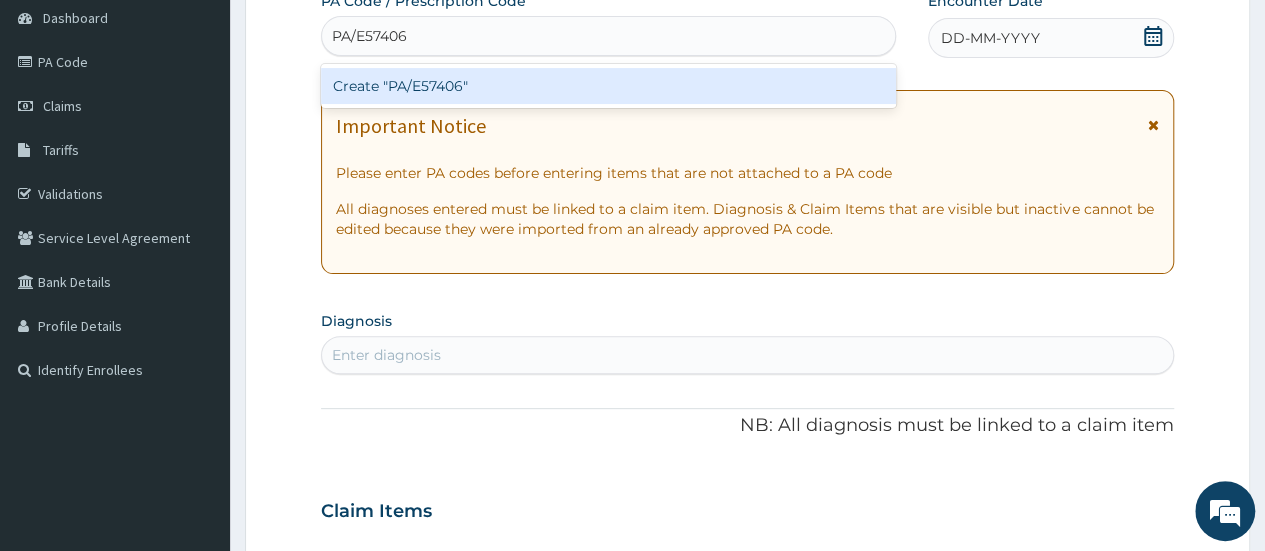 click on "Create "PA/E57406"" at bounding box center [608, 86] 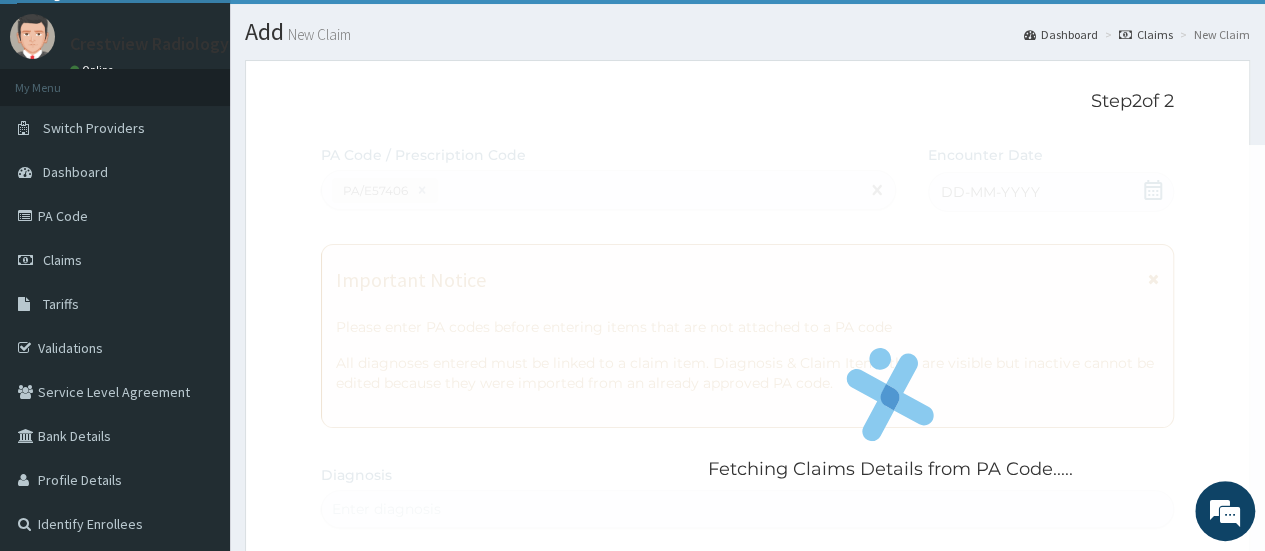 scroll, scrollTop: 0, scrollLeft: 0, axis: both 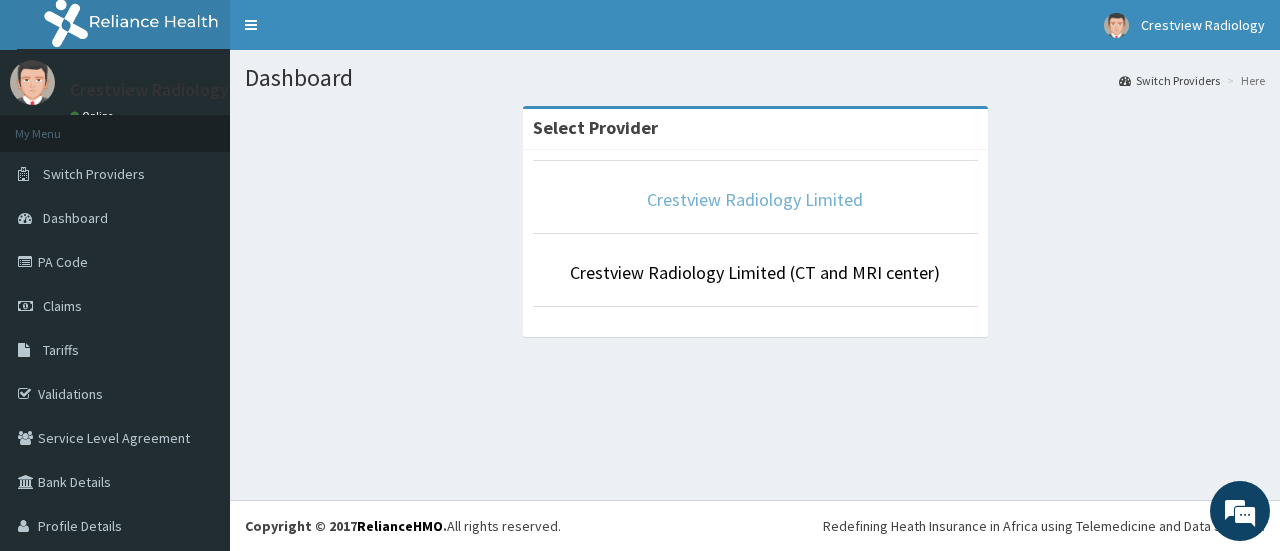 click on "Crestview Radiology Limited" at bounding box center (755, 199) 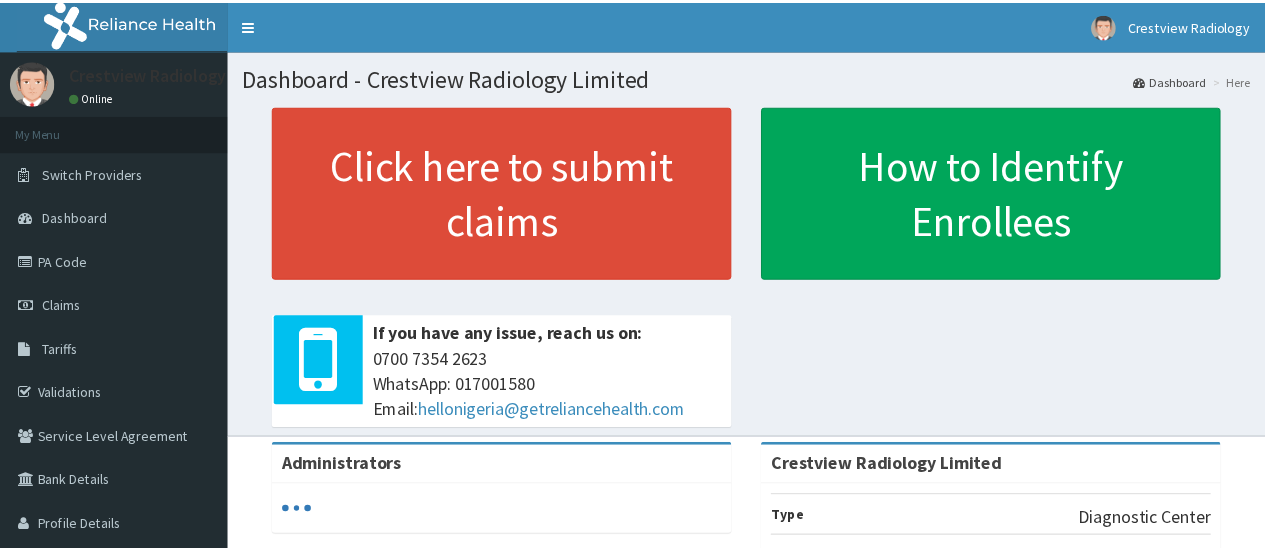 scroll, scrollTop: 0, scrollLeft: 0, axis: both 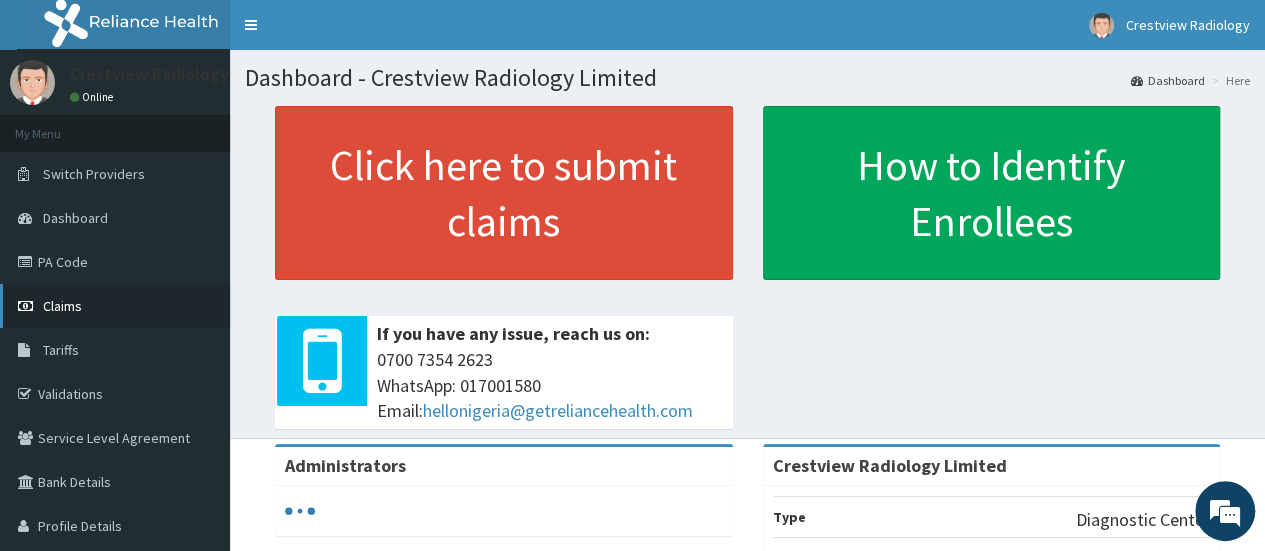 click on "Claims" at bounding box center (115, 306) 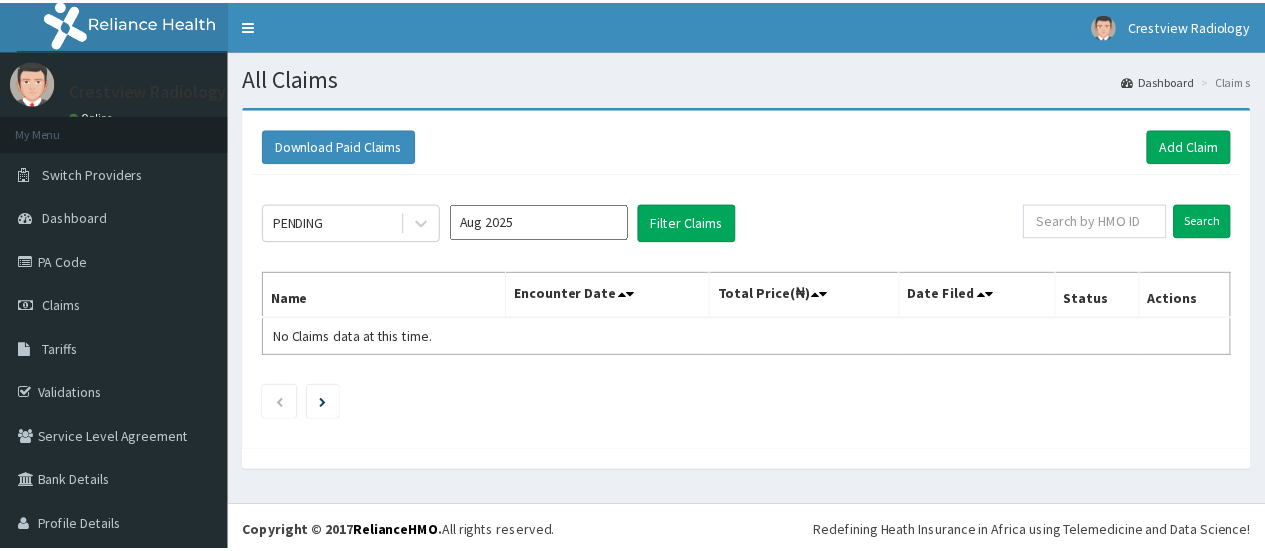 scroll, scrollTop: 0, scrollLeft: 0, axis: both 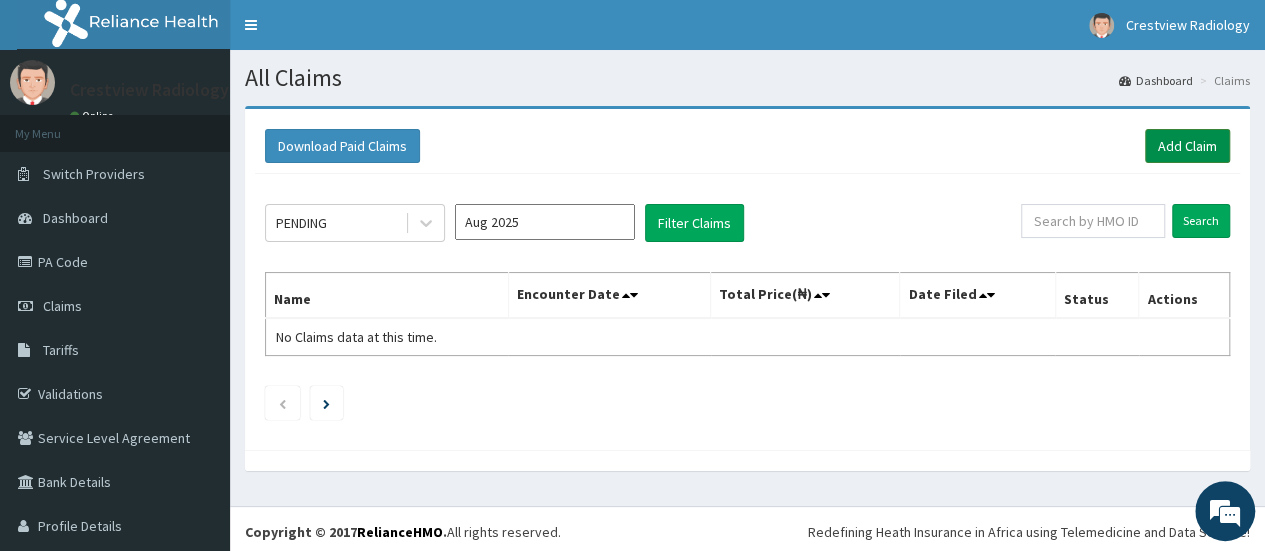 click on "Add Claim" at bounding box center [1187, 146] 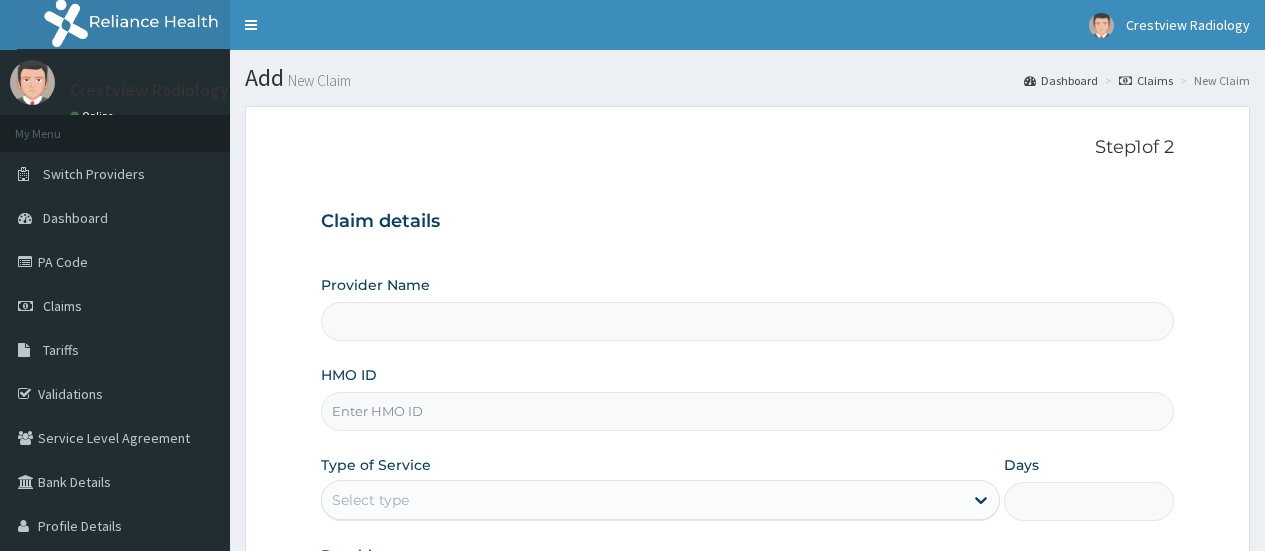 scroll, scrollTop: 0, scrollLeft: 0, axis: both 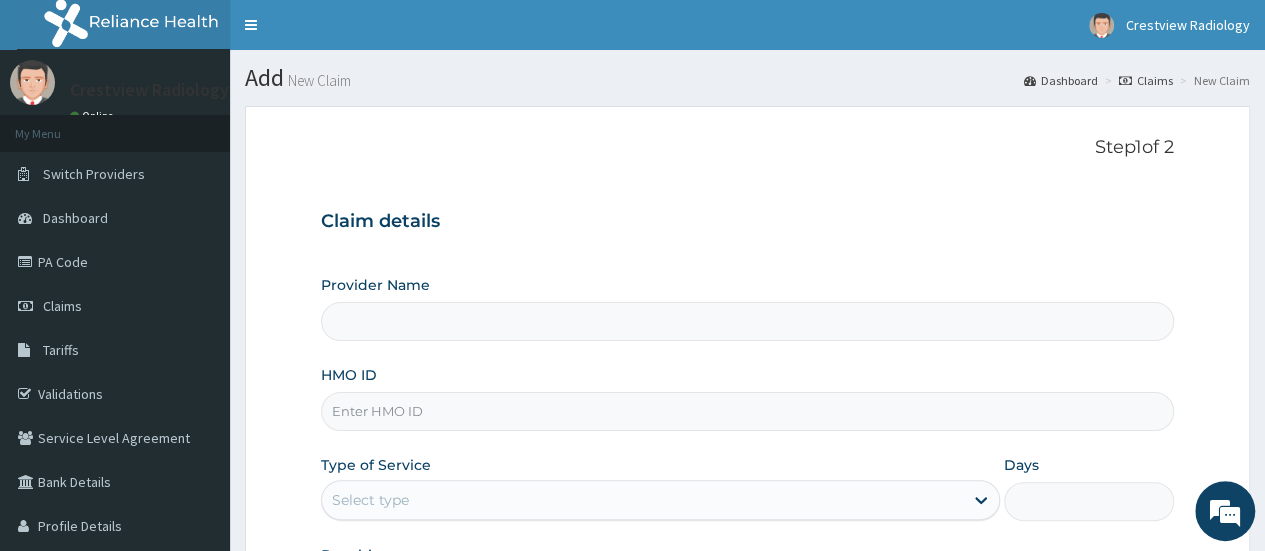 type on "Crestview Radiology Limited" 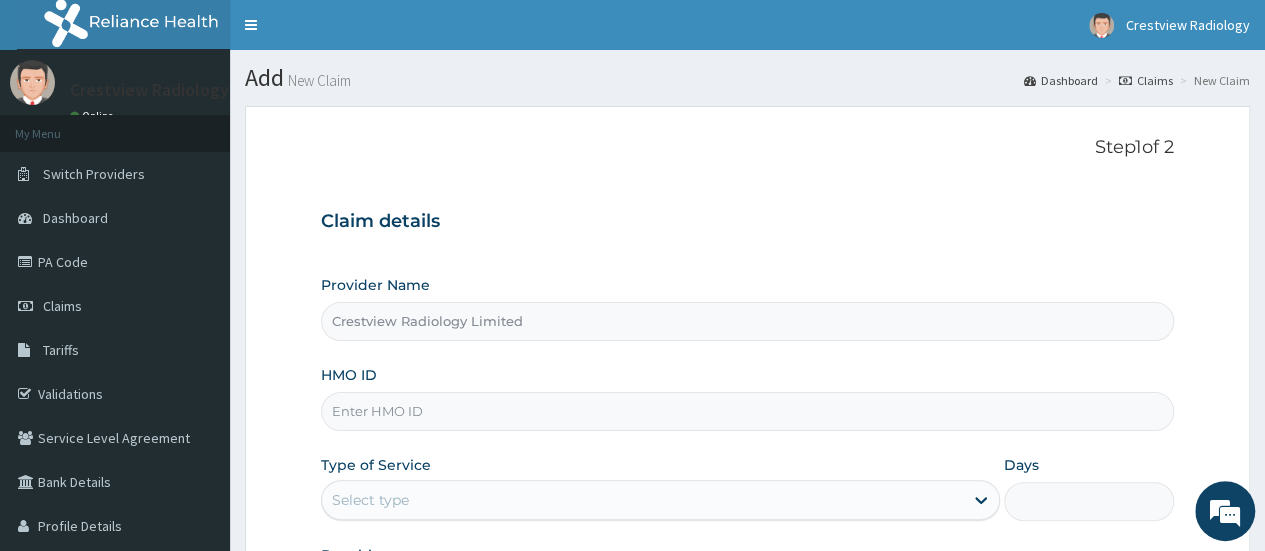 click on "HMO ID" at bounding box center (747, 411) 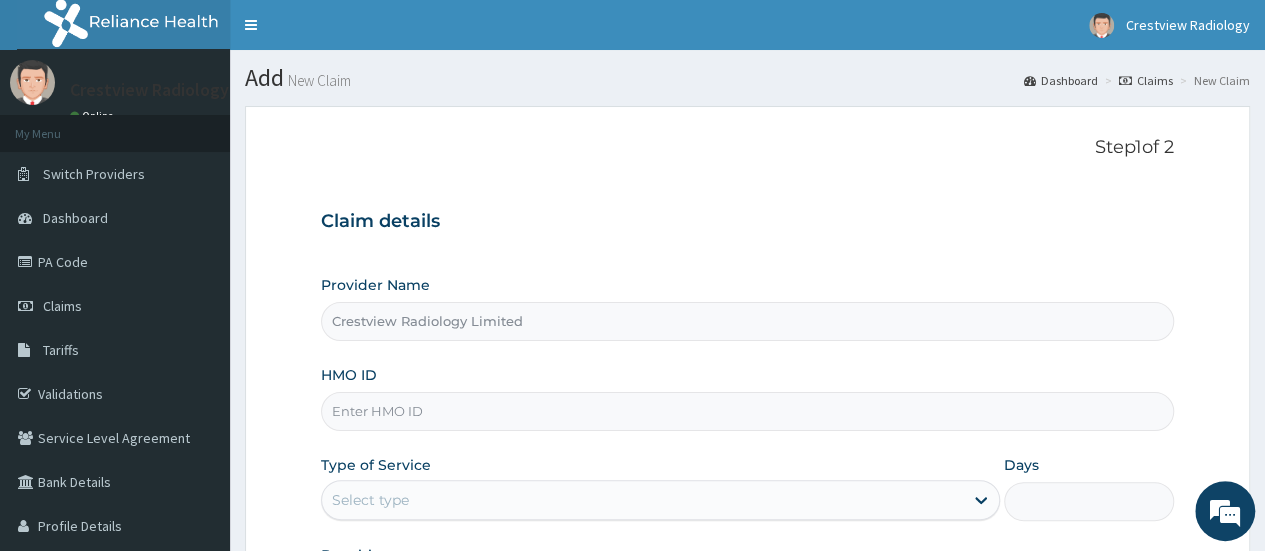 paste on "EUH/10202/A" 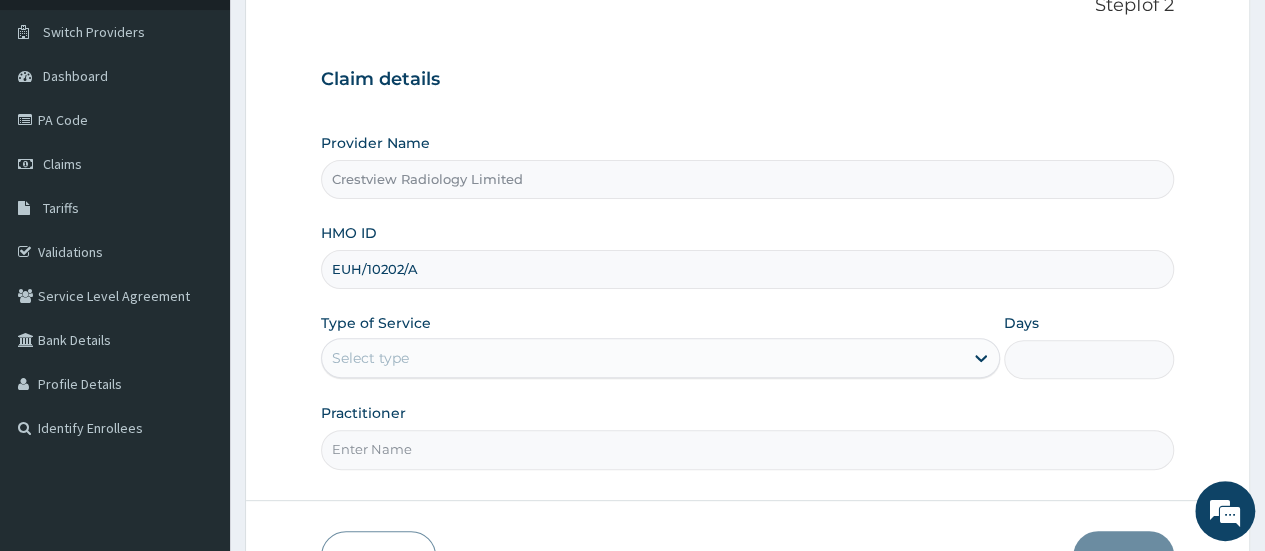 scroll, scrollTop: 200, scrollLeft: 0, axis: vertical 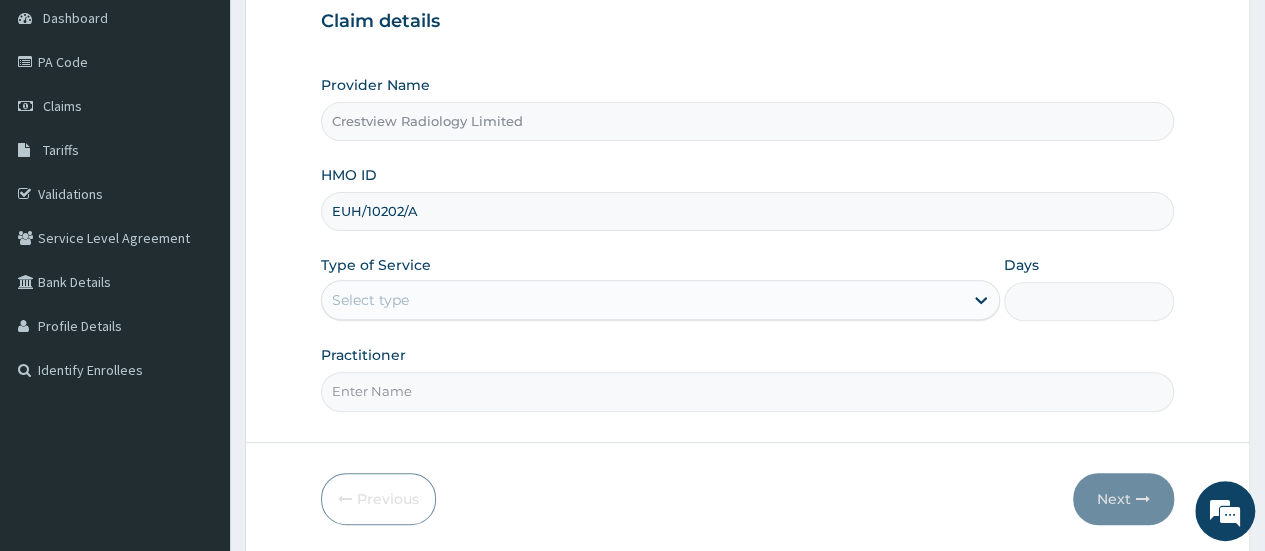 type on "EUH/10202/A" 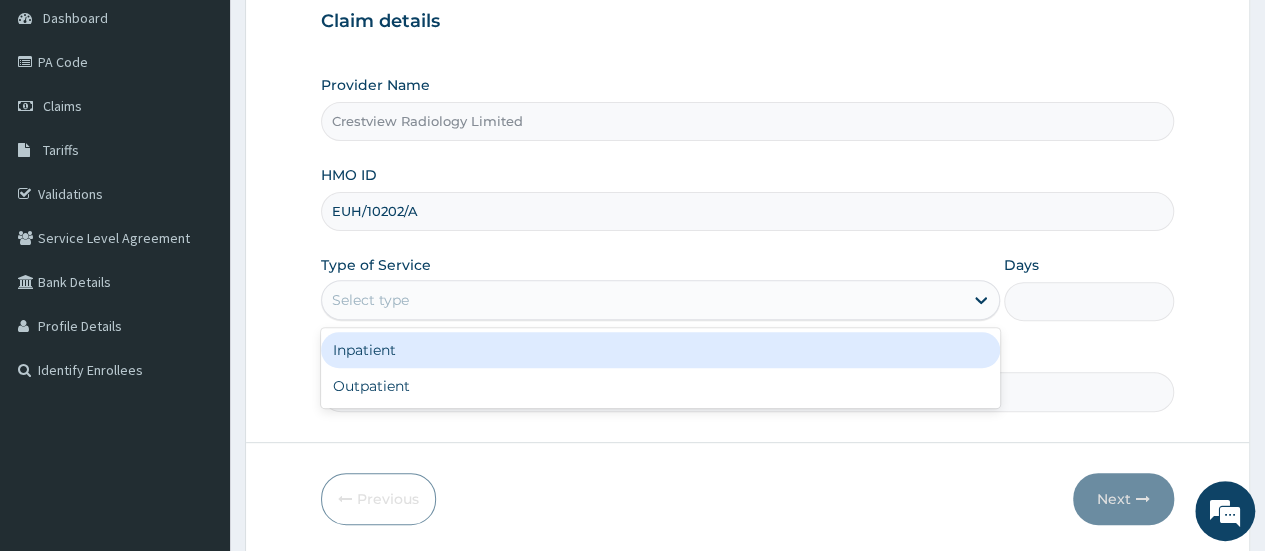 click on "Select type" at bounding box center (642, 300) 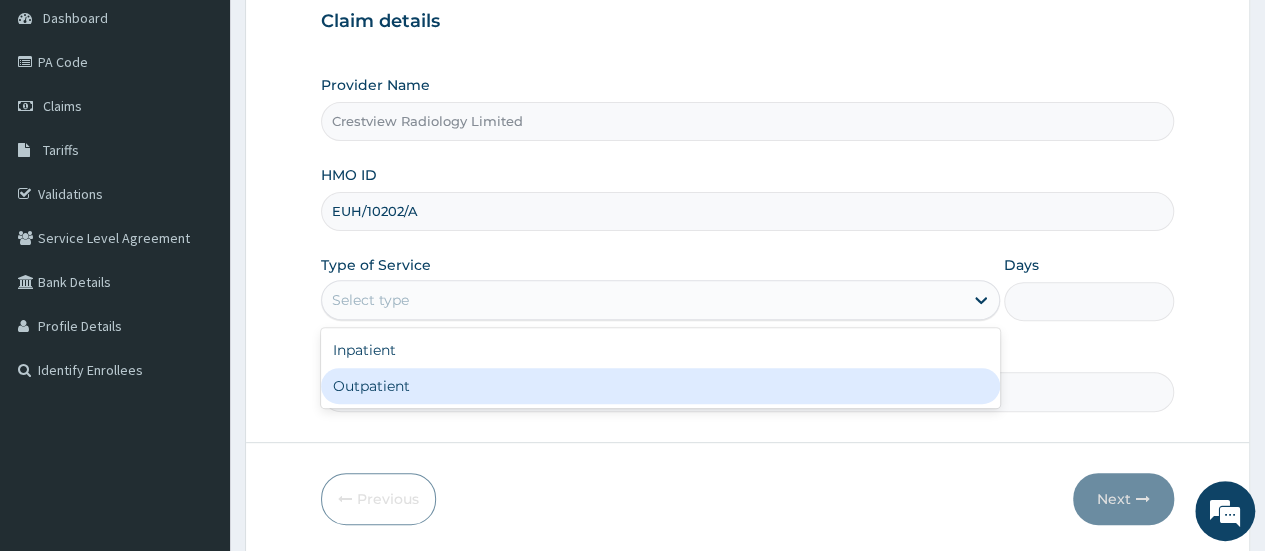 click on "Outpatient" at bounding box center [660, 386] 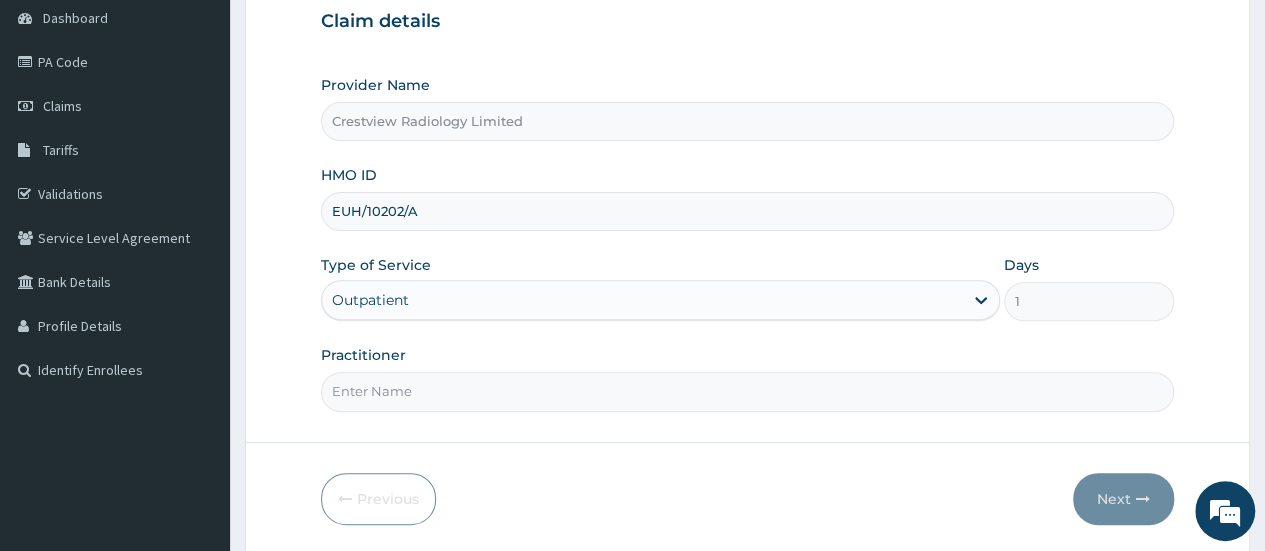 click on "Practitioner" at bounding box center (747, 391) 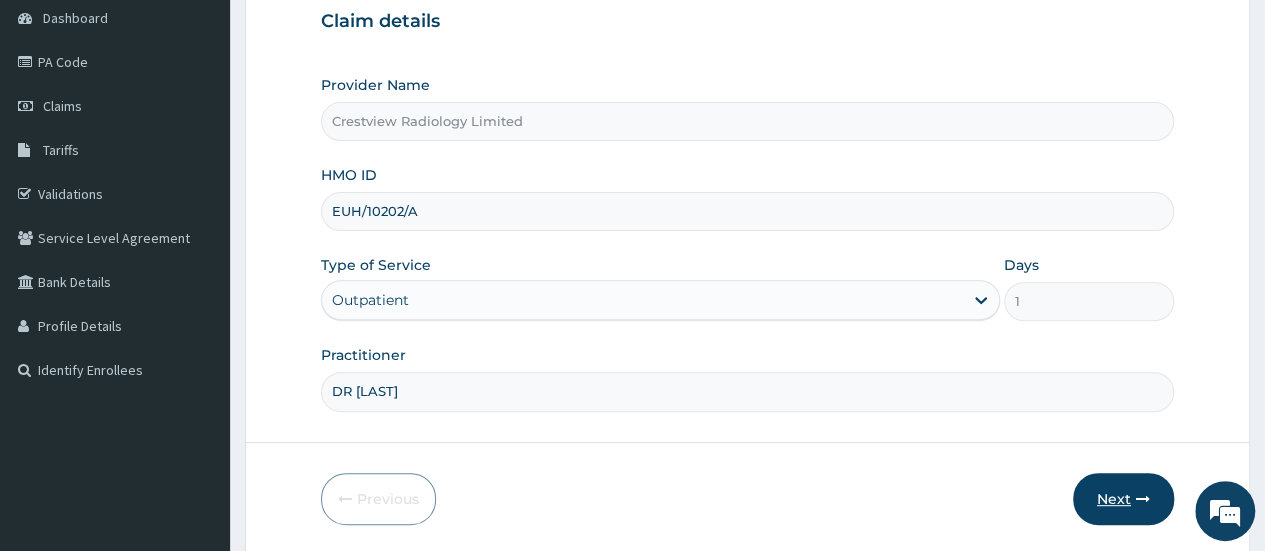 click on "Next" at bounding box center [1123, 499] 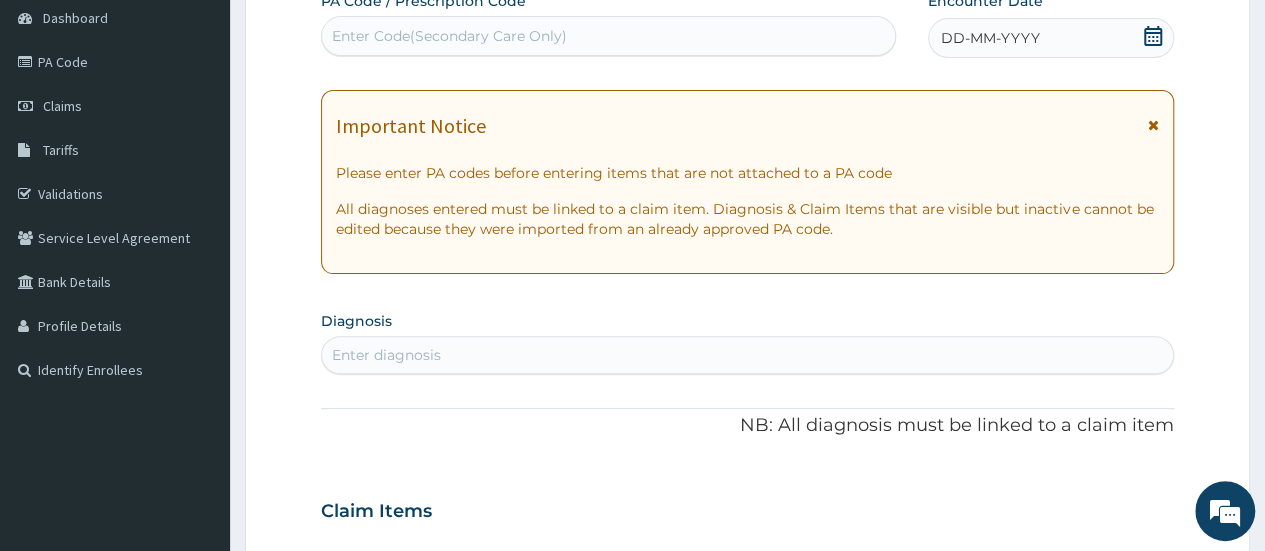 click on "Enter Code(Secondary Care Only)" at bounding box center (449, 36) 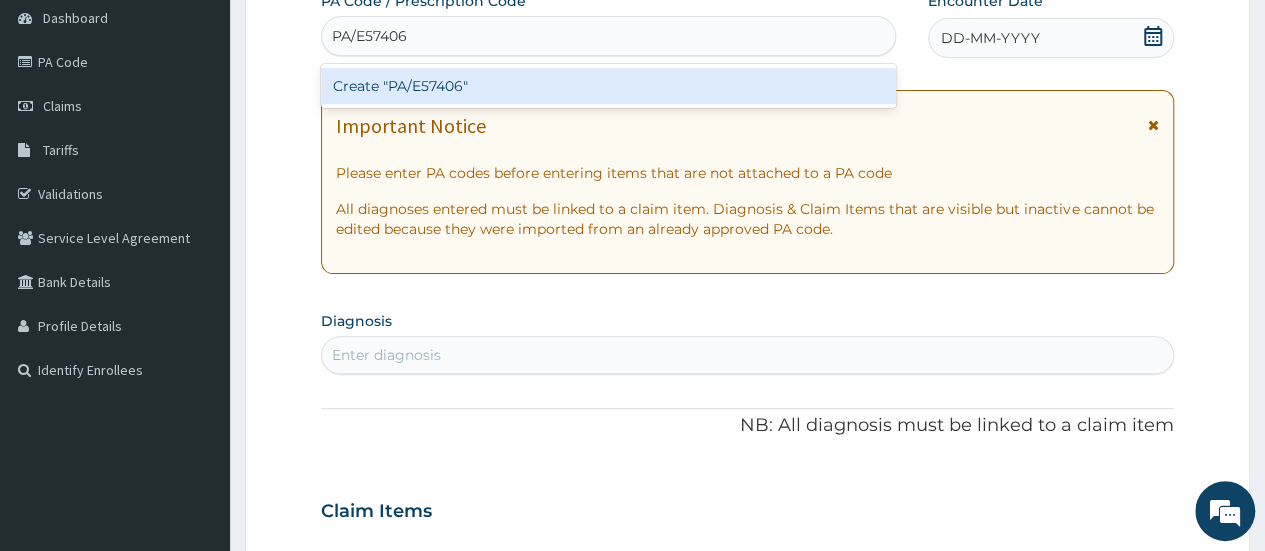 click on "Create "PA/E57406"" at bounding box center (608, 86) 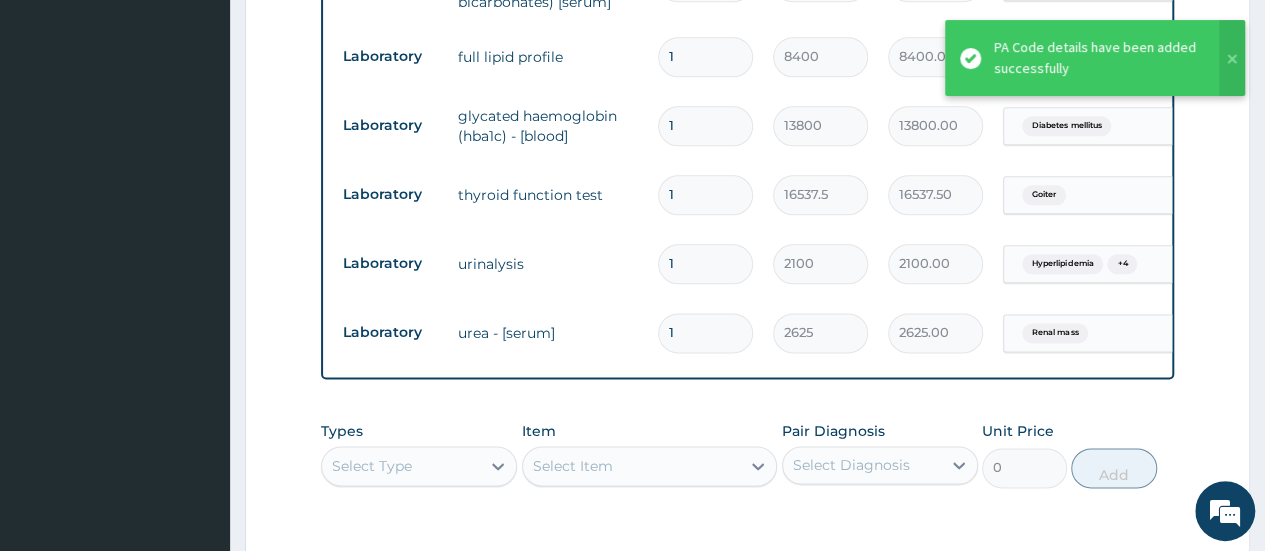 scroll, scrollTop: 1068, scrollLeft: 0, axis: vertical 